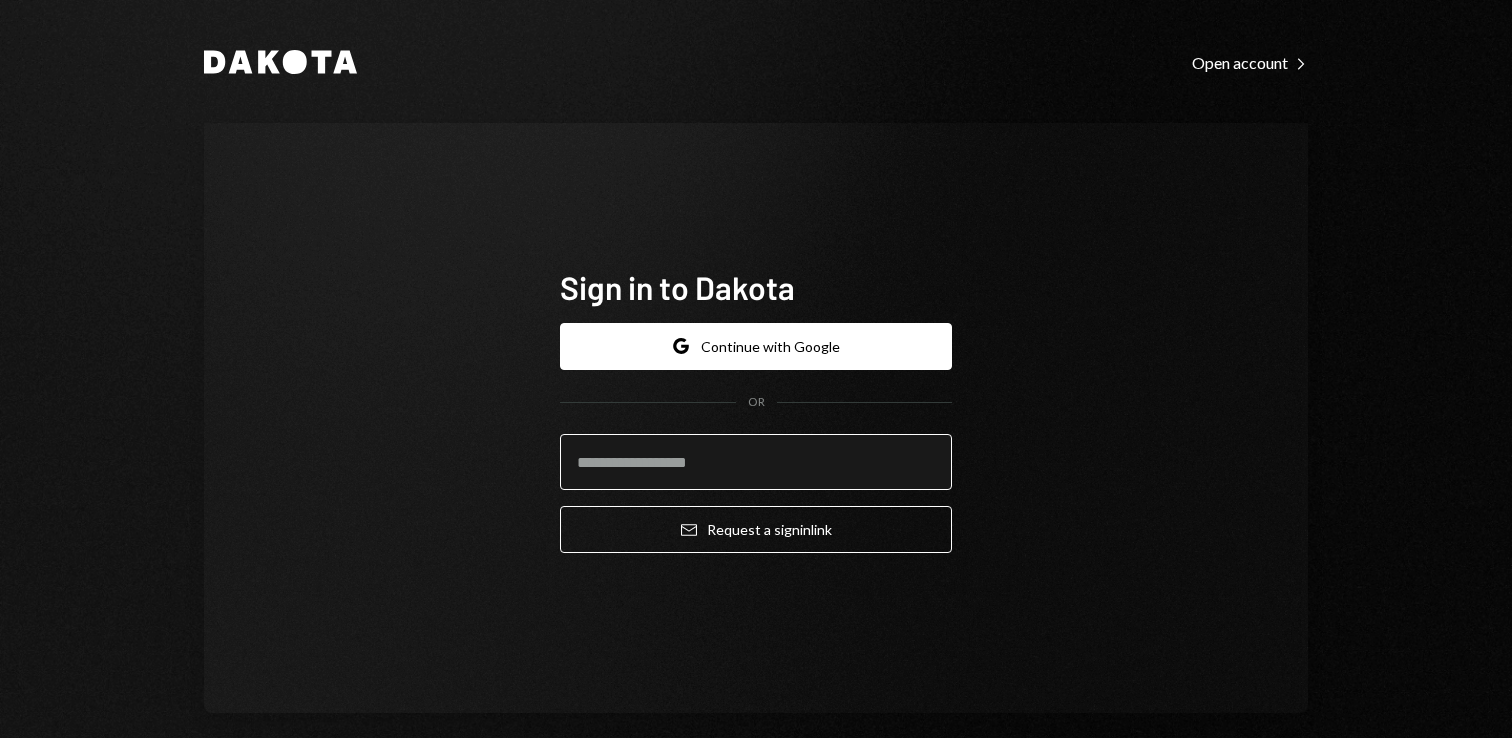 scroll, scrollTop: 0, scrollLeft: 0, axis: both 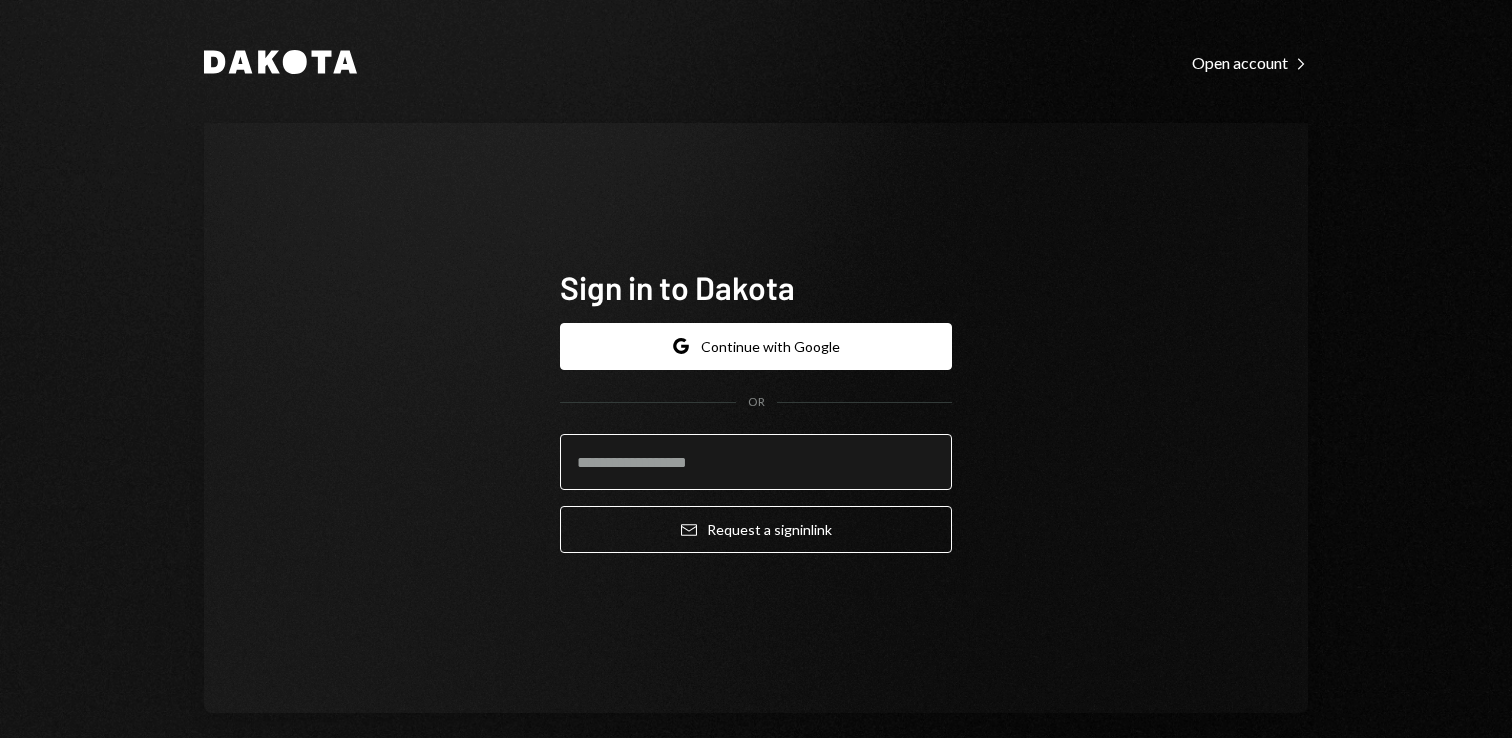 click at bounding box center [756, 462] 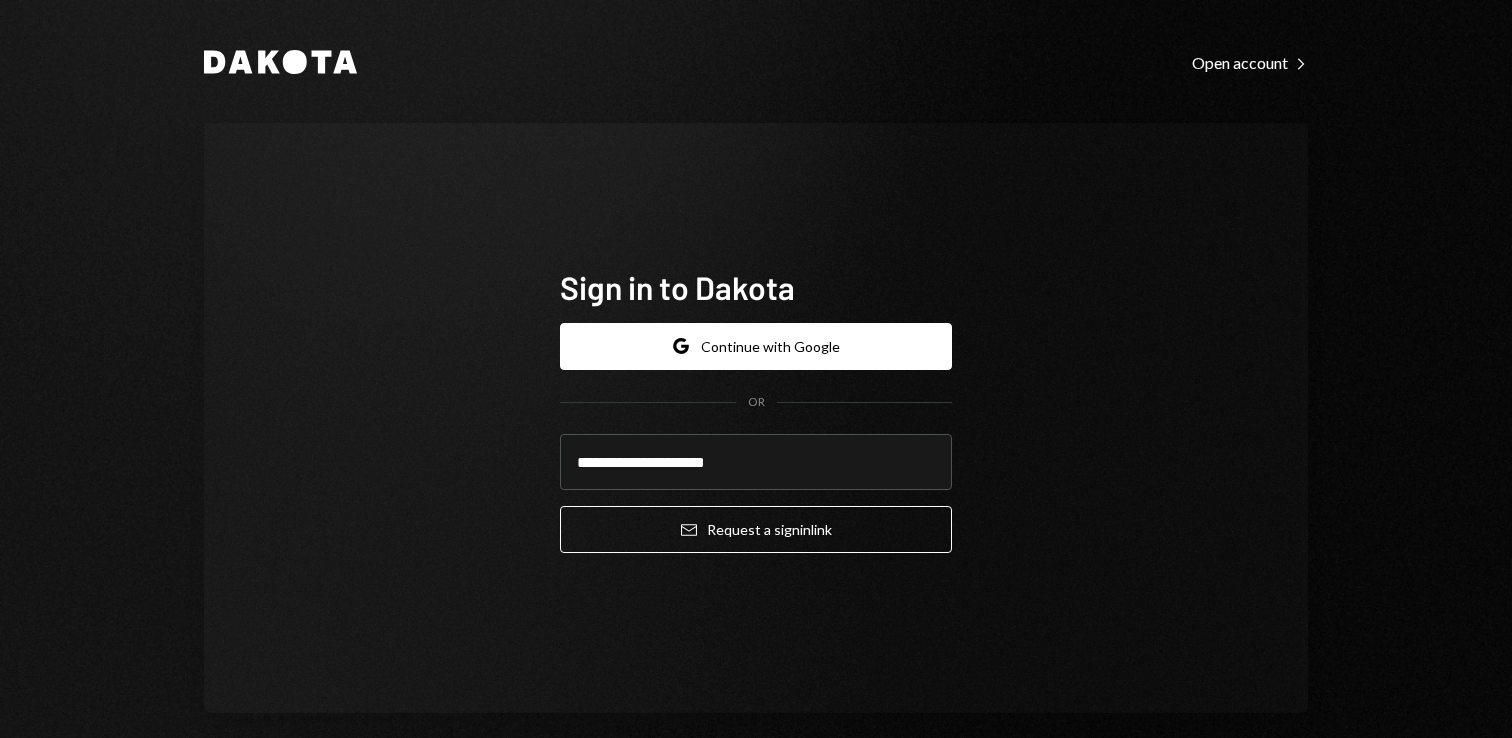 type on "**********" 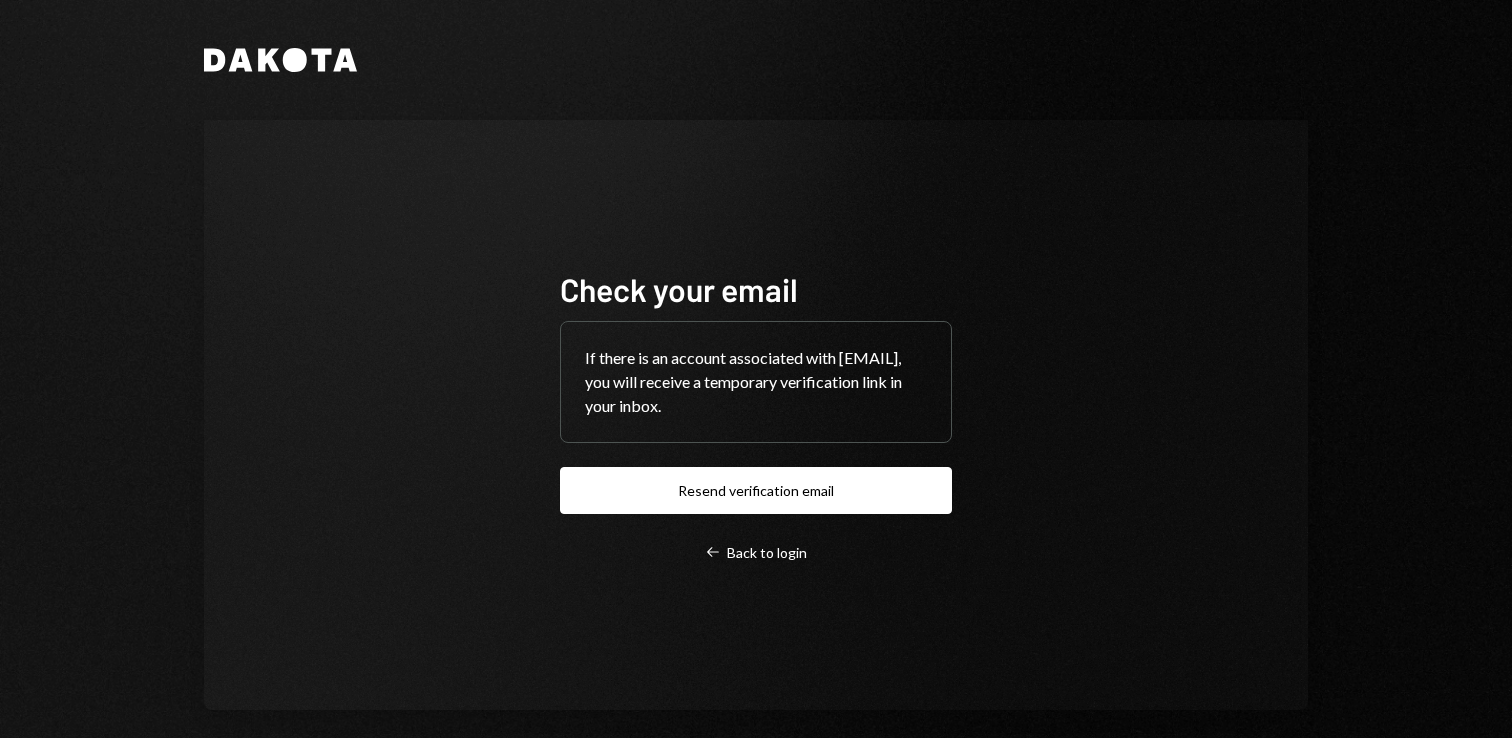 click on "Check your email If there is an account associated with matan@moreover4u2.com, you will
receive a temporary verification link in your inbox. Resend verification email Left Arrow Back to login" at bounding box center [756, 415] 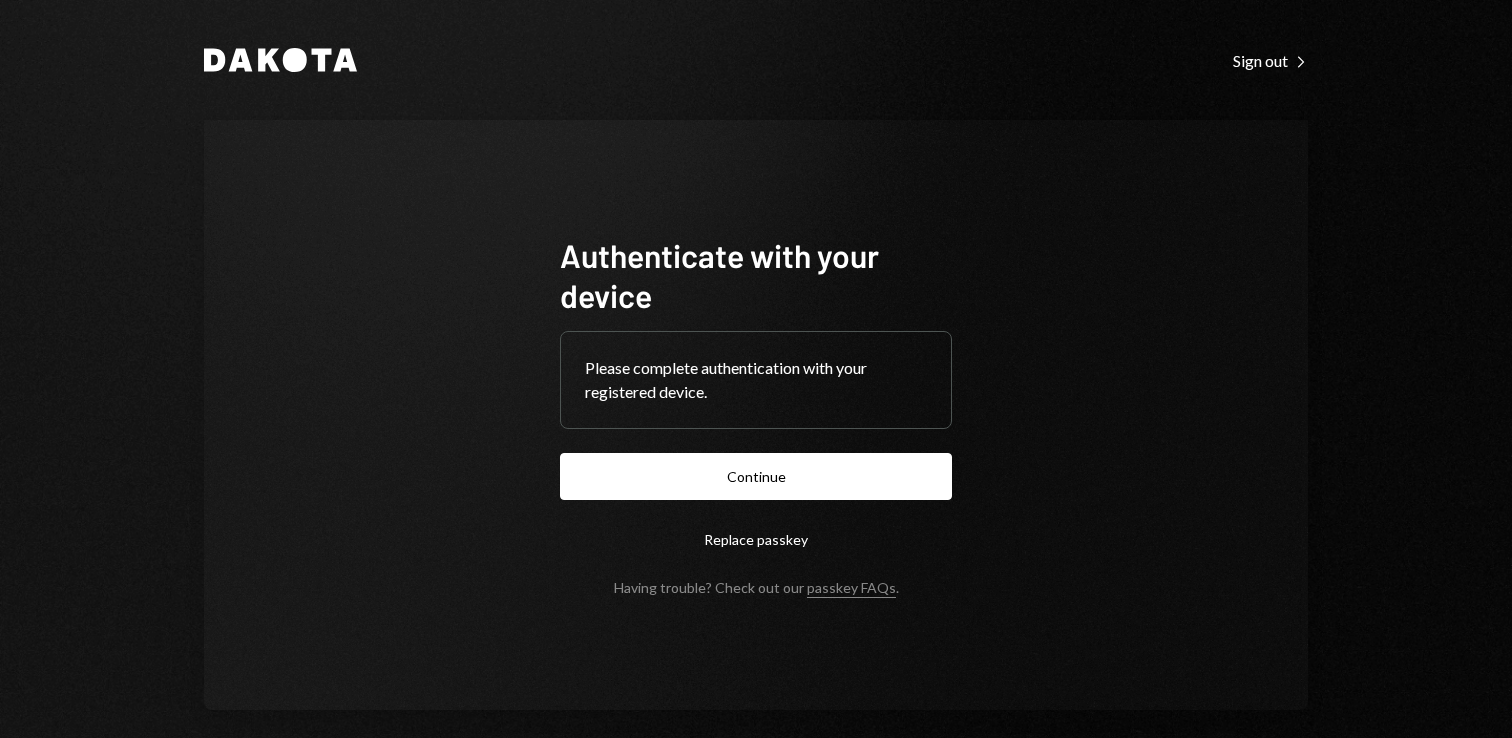 scroll, scrollTop: 0, scrollLeft: 0, axis: both 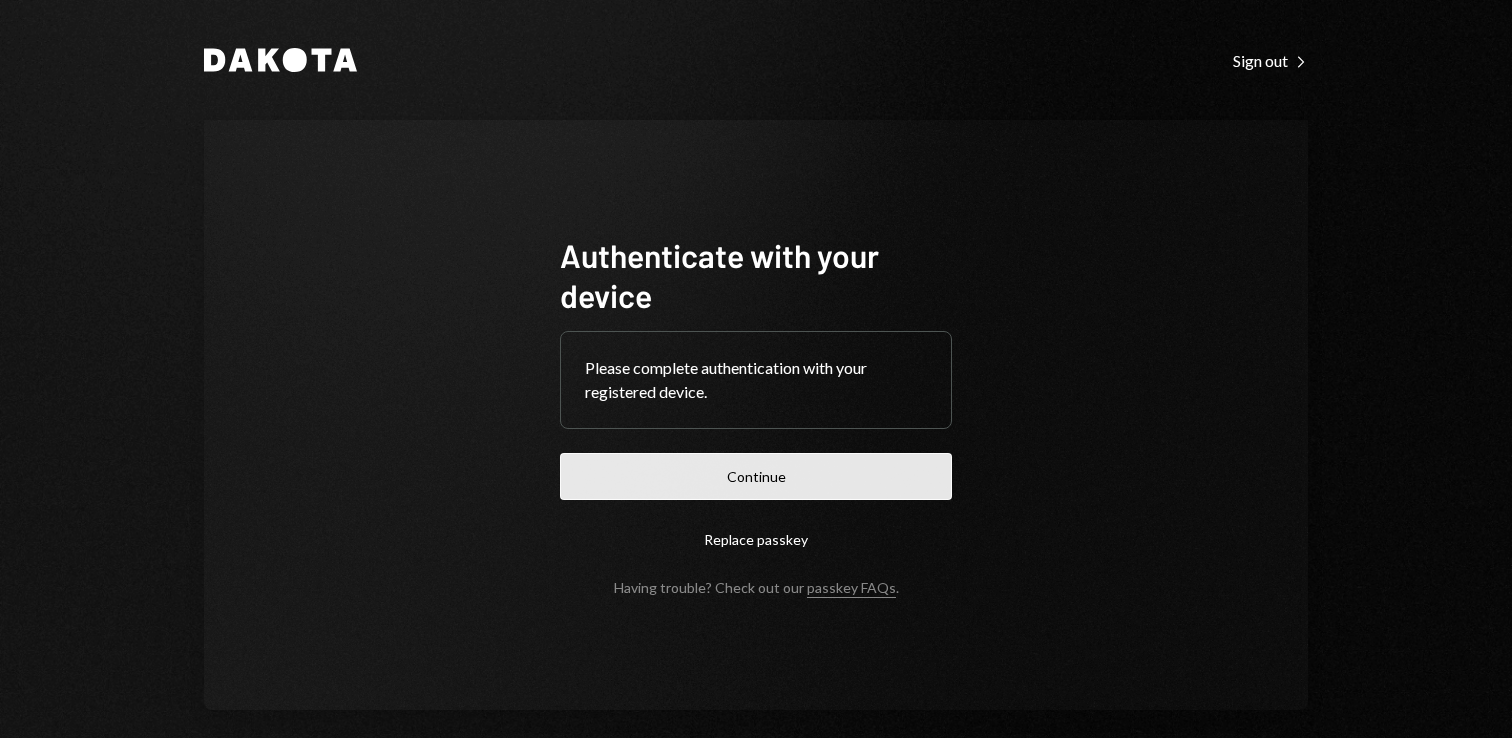 click on "Continue" at bounding box center (756, 476) 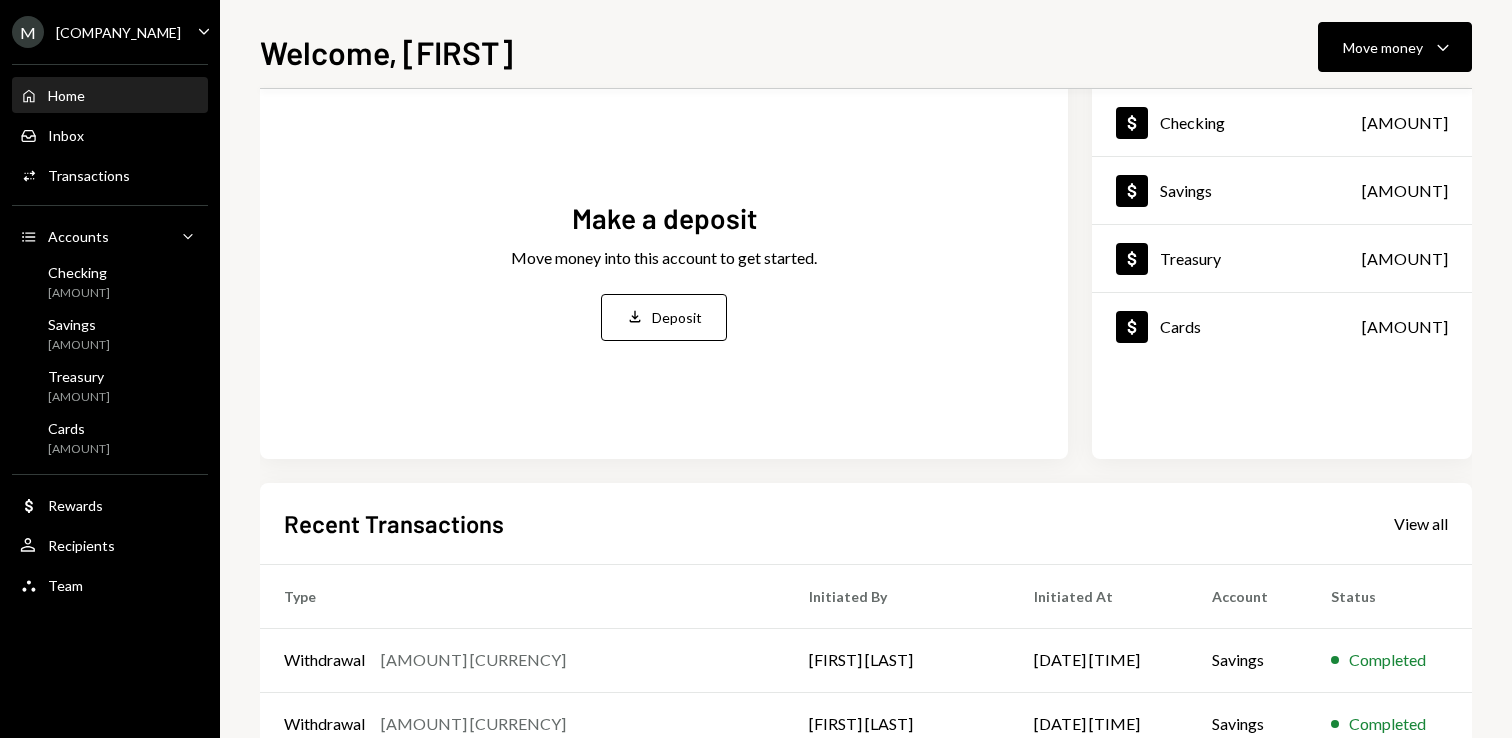 scroll, scrollTop: 121, scrollLeft: 0, axis: vertical 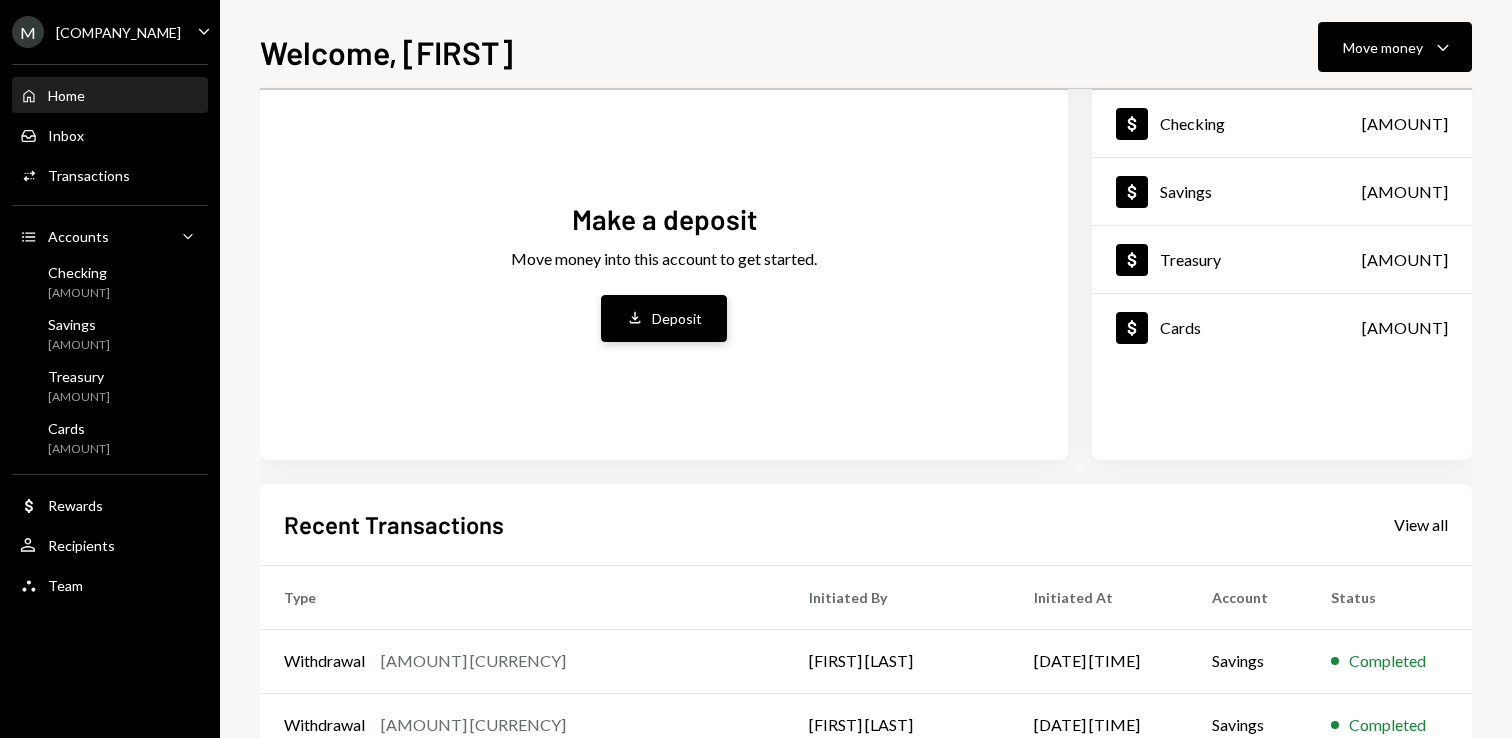 click on "Deposit" at bounding box center (677, 318) 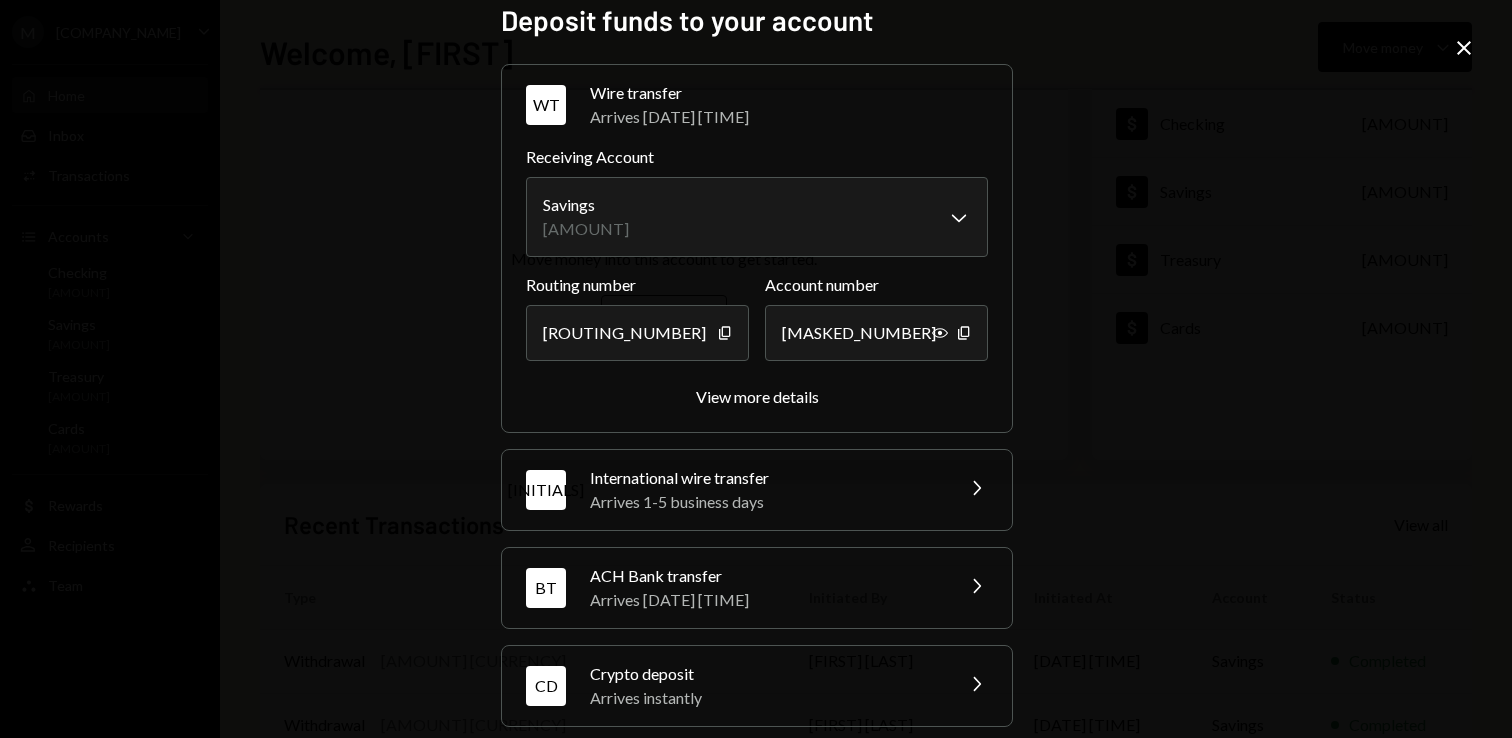 scroll, scrollTop: 0, scrollLeft: 0, axis: both 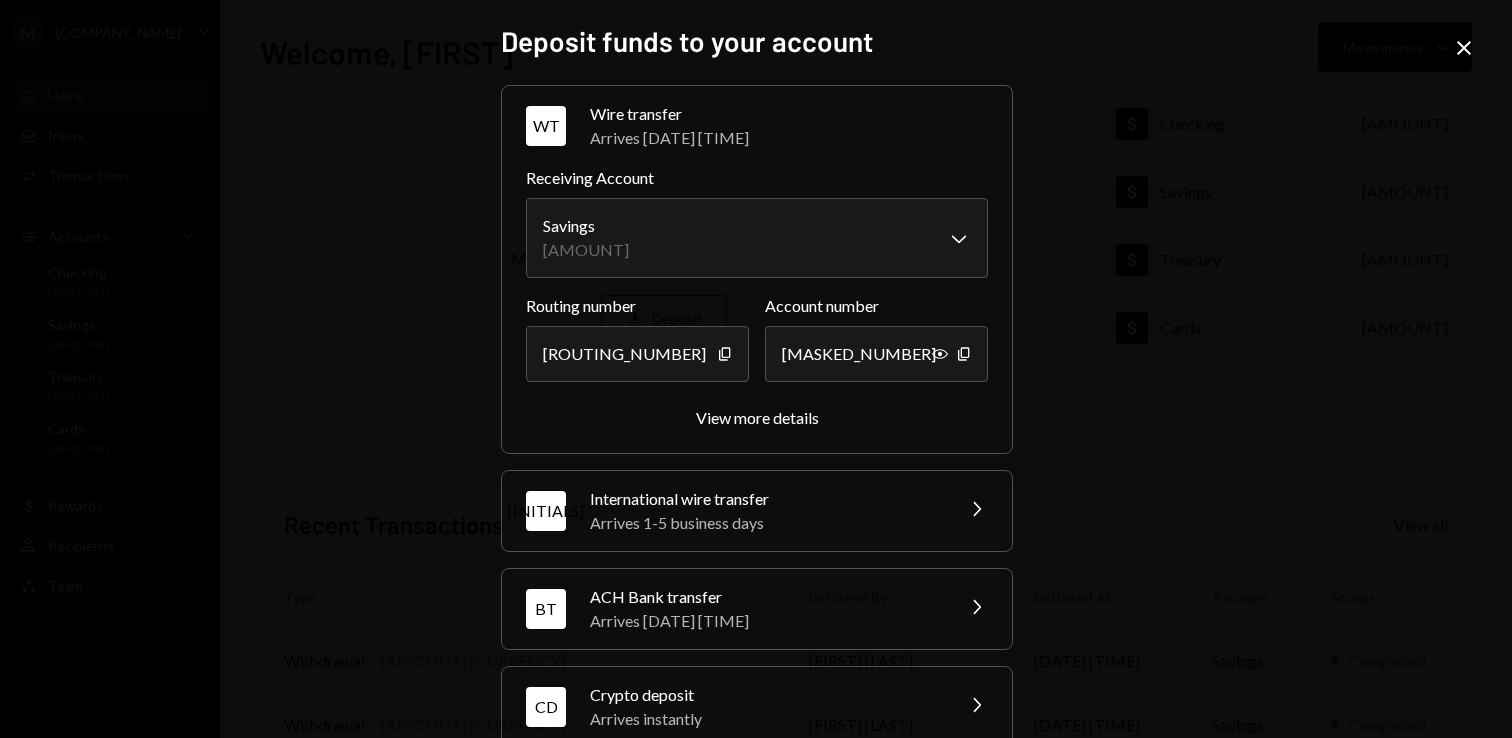 click on "Close" at bounding box center [1464, 48] 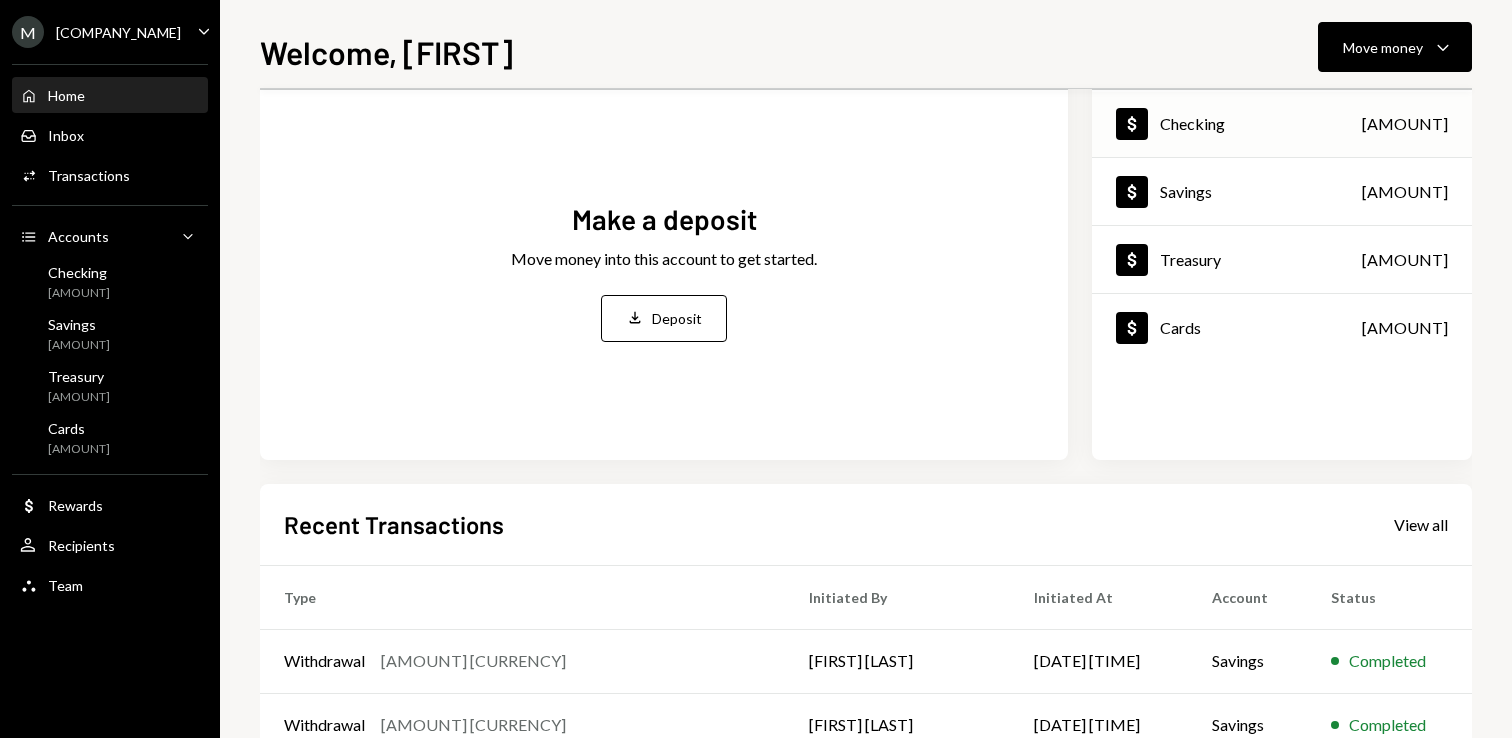 click on "Dollar Checking $0.00" at bounding box center (1282, 124) 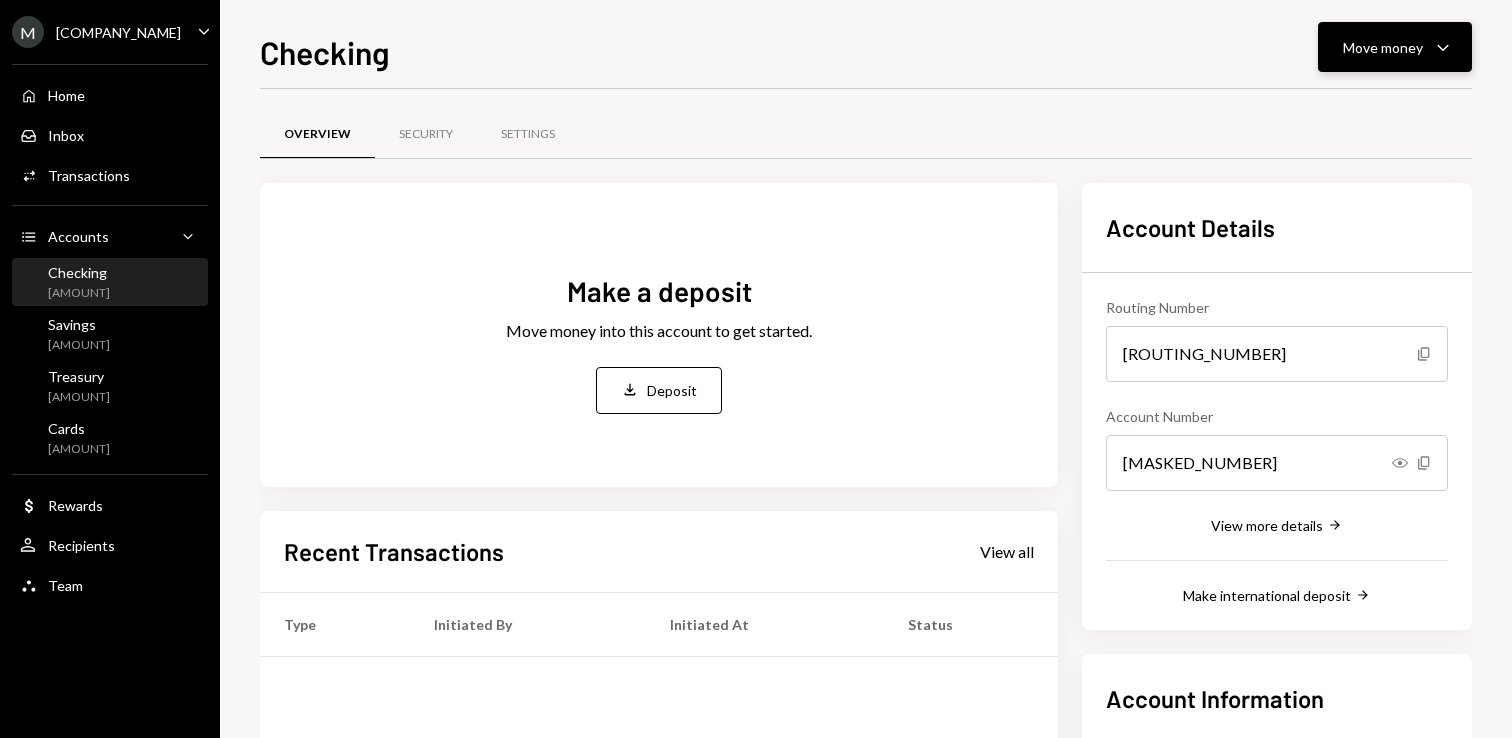 click on "Move money" at bounding box center (1383, 47) 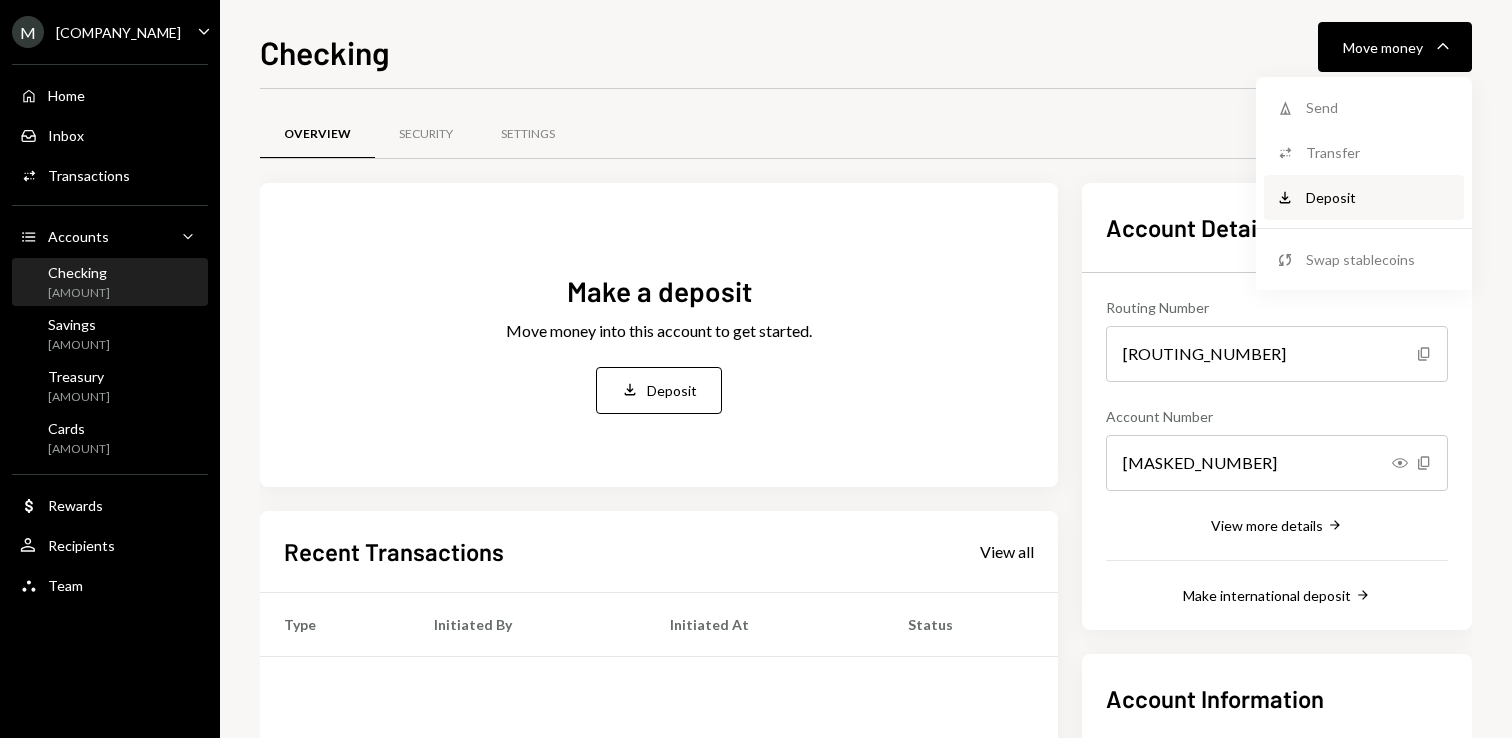 click on "Deposit" at bounding box center (1379, 197) 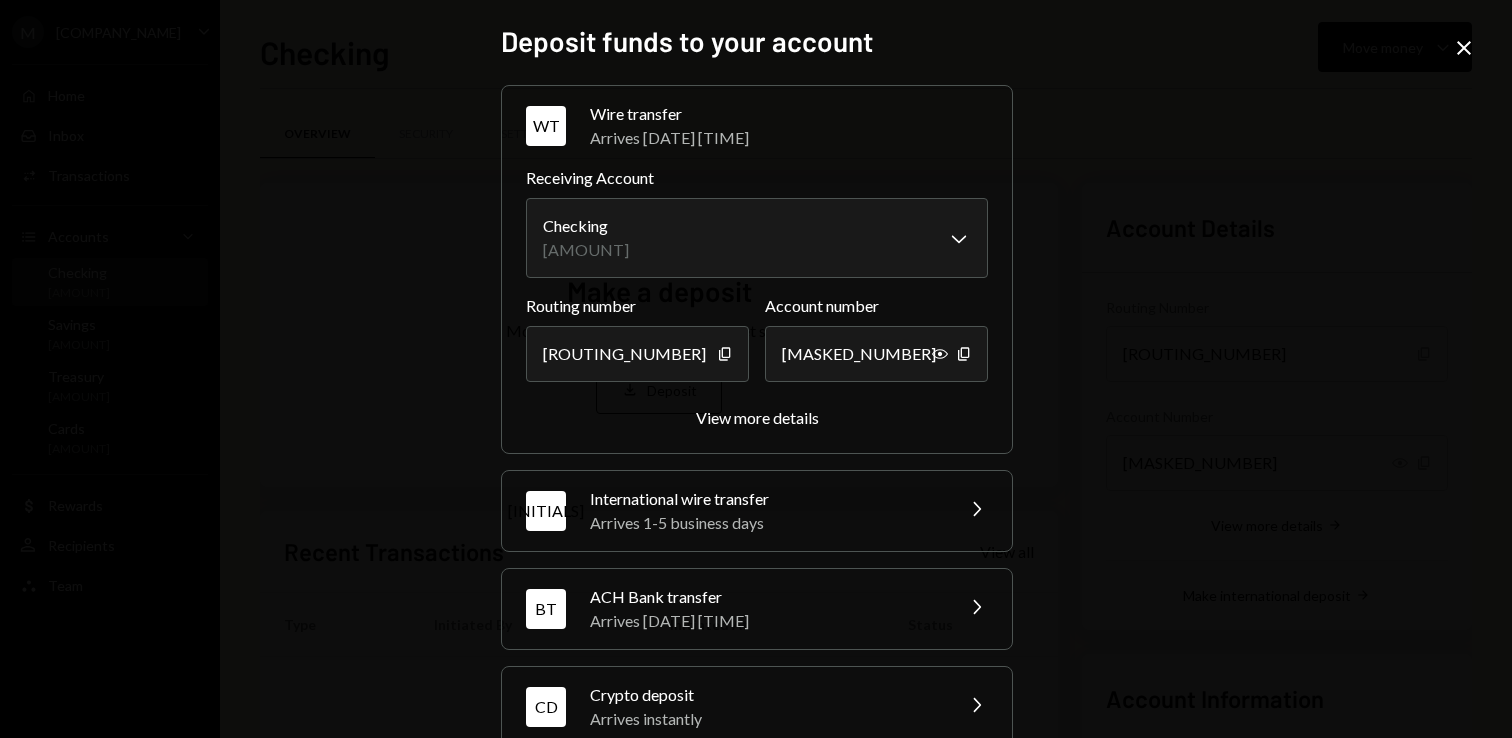 scroll, scrollTop: 42, scrollLeft: 0, axis: vertical 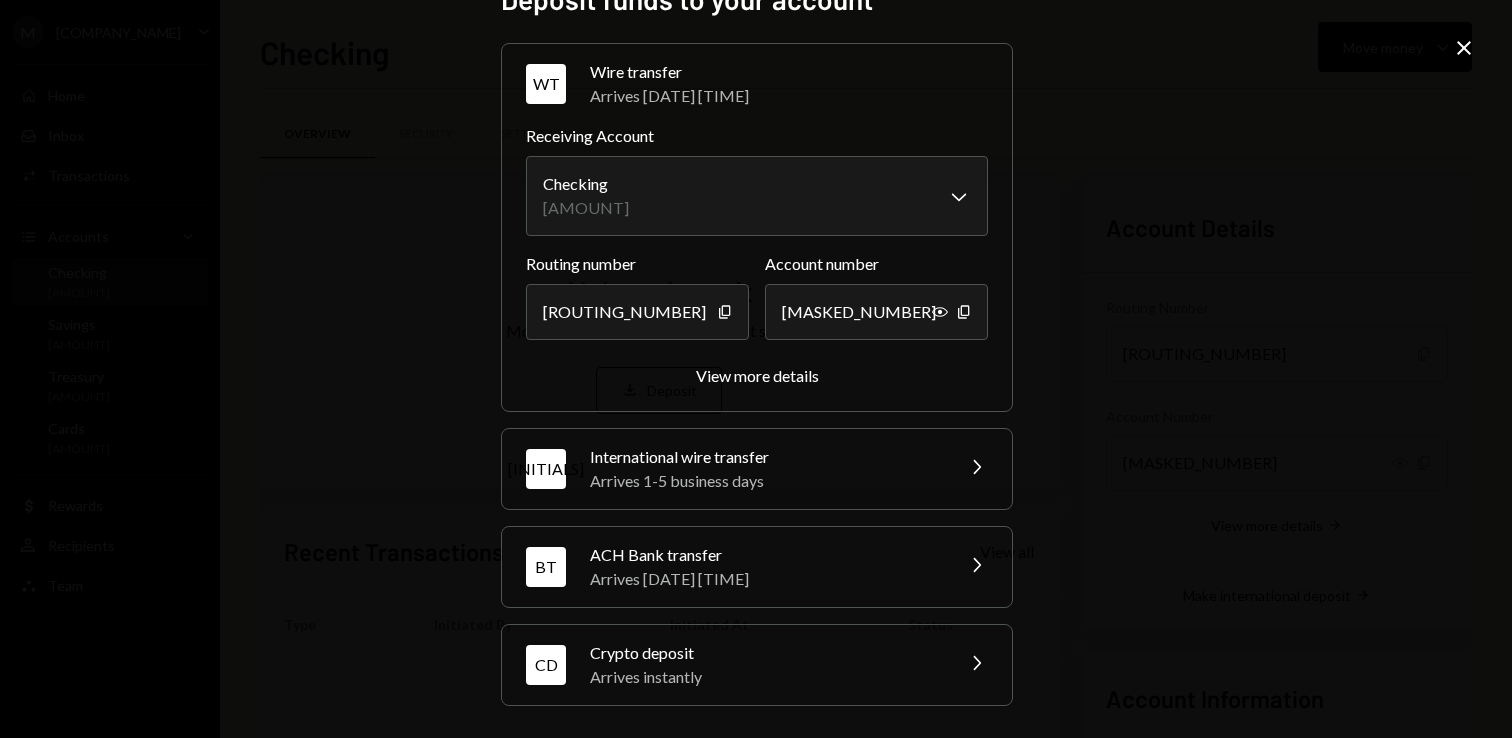 click on "Arrives instantly" at bounding box center [765, 677] 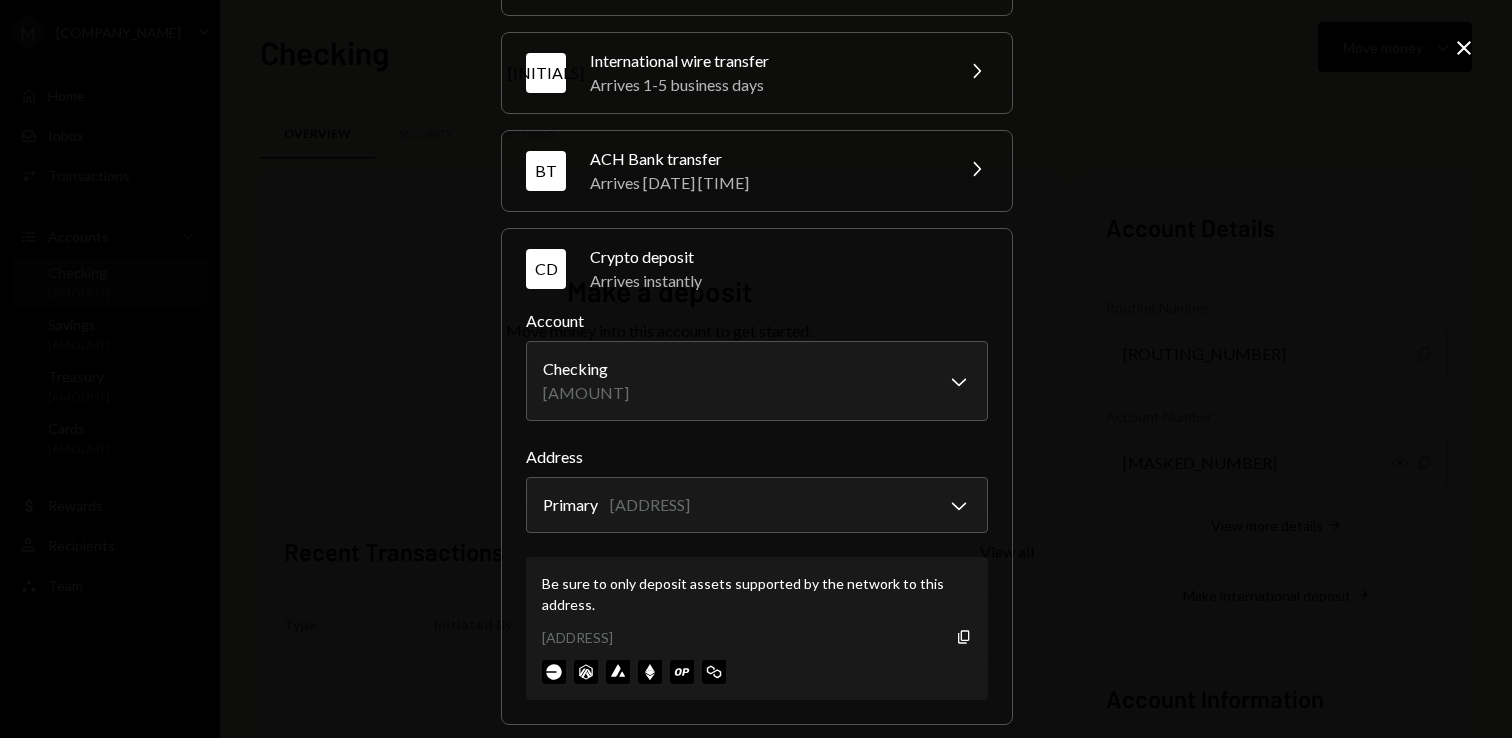 scroll, scrollTop: 169, scrollLeft: 0, axis: vertical 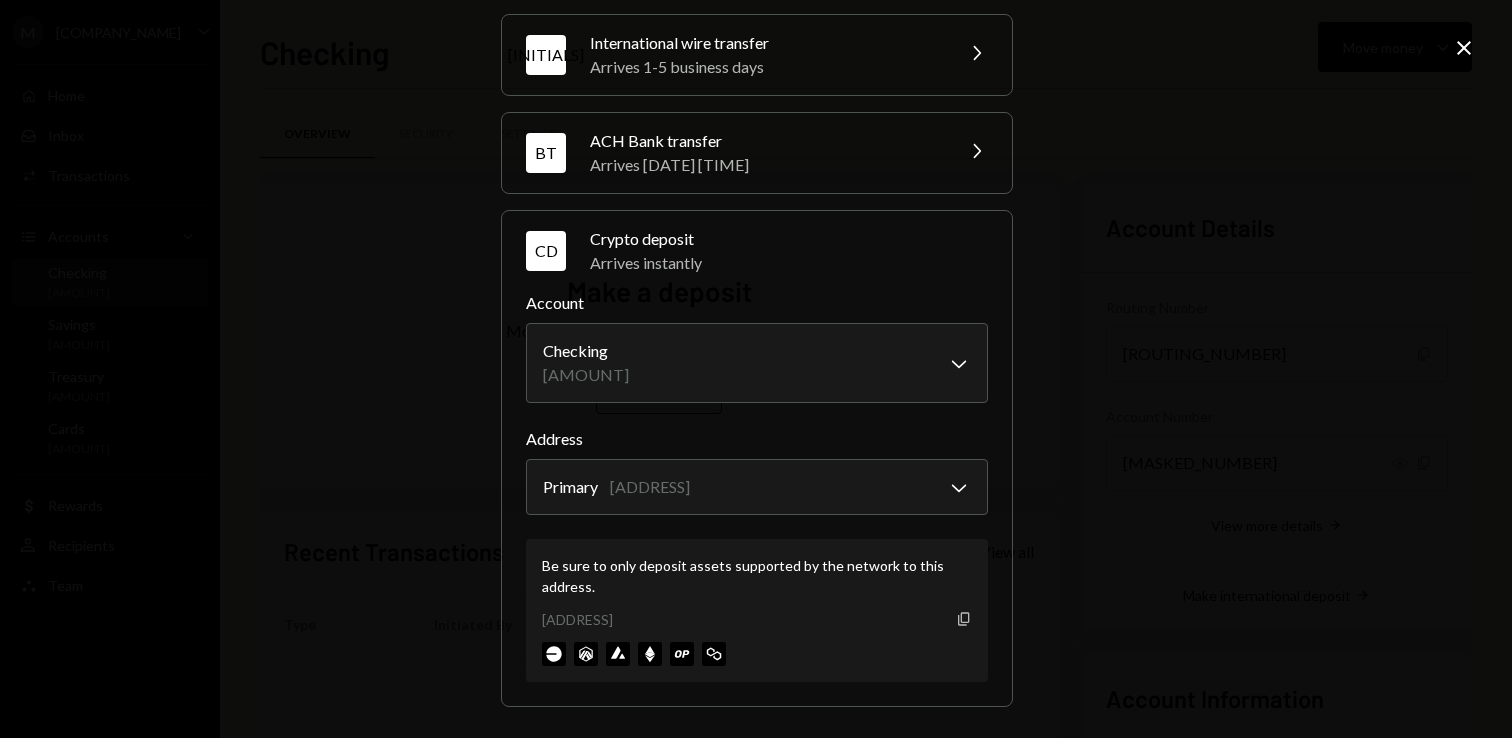 click on "Copy" at bounding box center (964, 619) 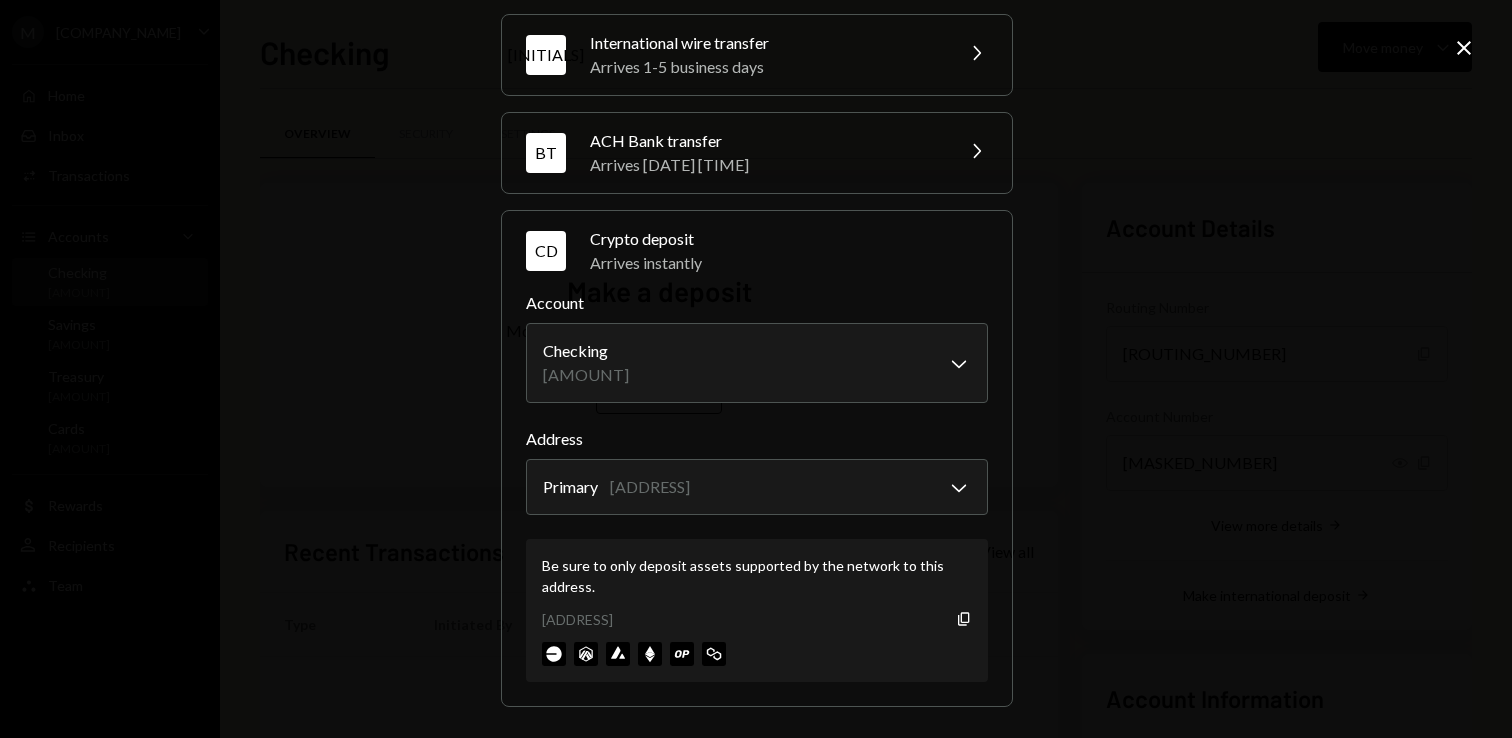 click on "Close" at bounding box center (1464, 48) 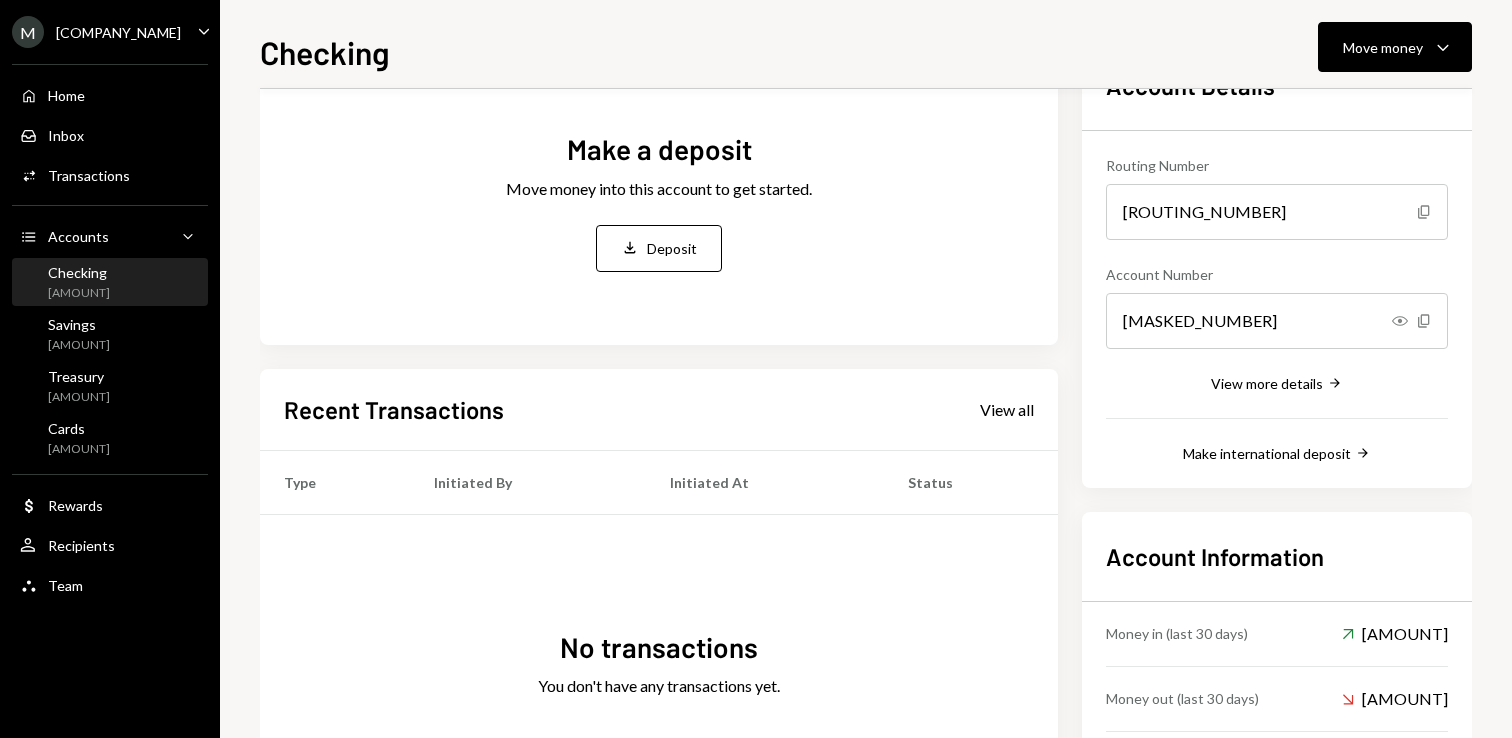 scroll, scrollTop: 0, scrollLeft: 0, axis: both 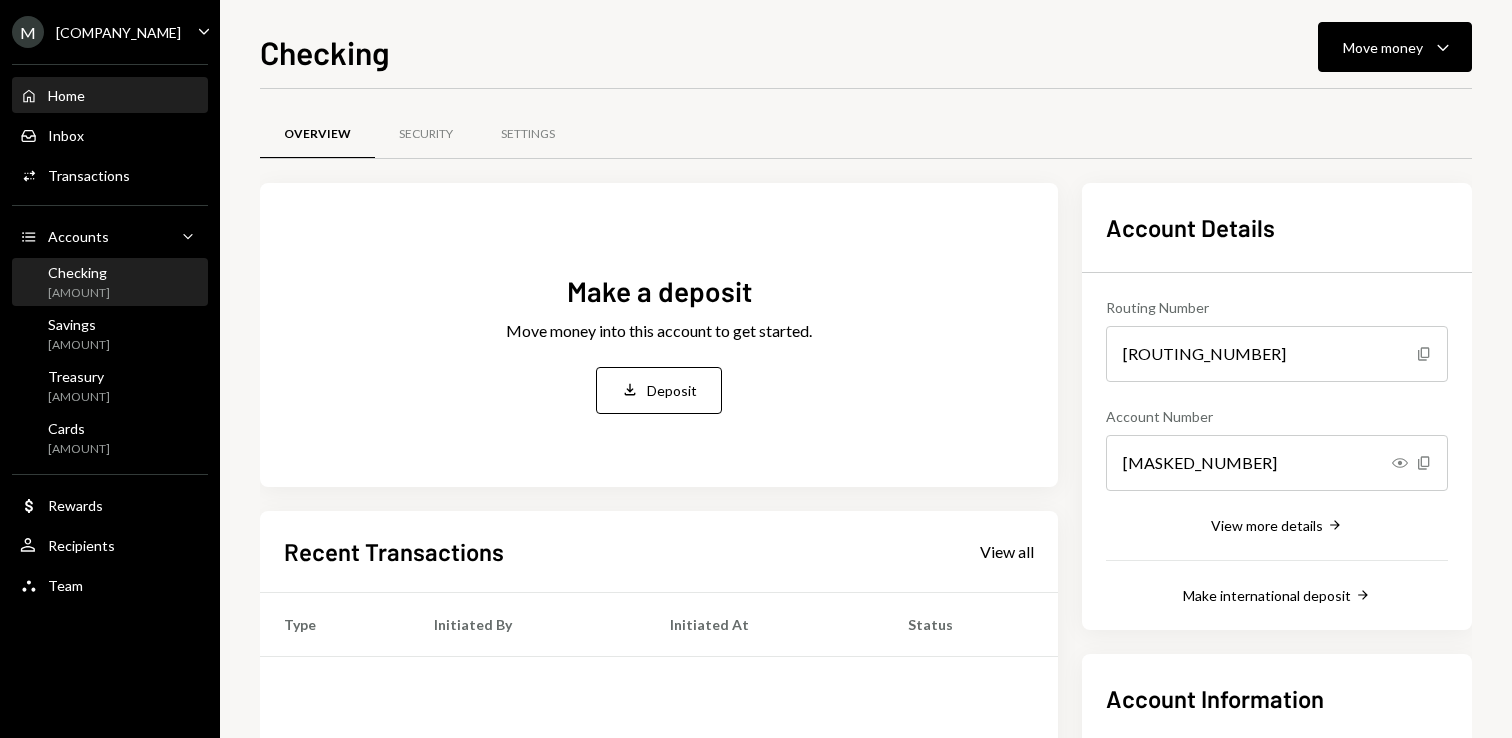 click on "Home Home" at bounding box center [110, 96] 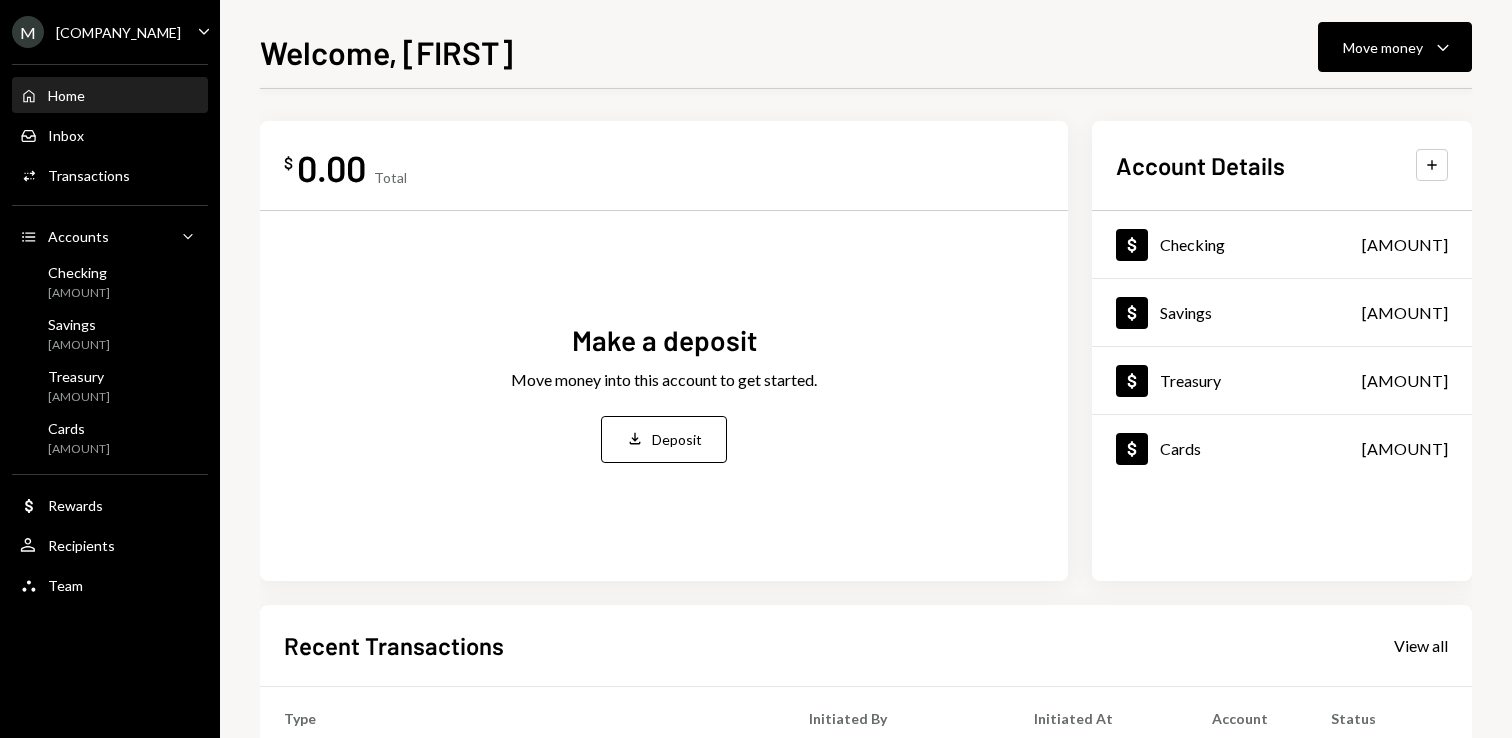 scroll, scrollTop: 372, scrollLeft: 0, axis: vertical 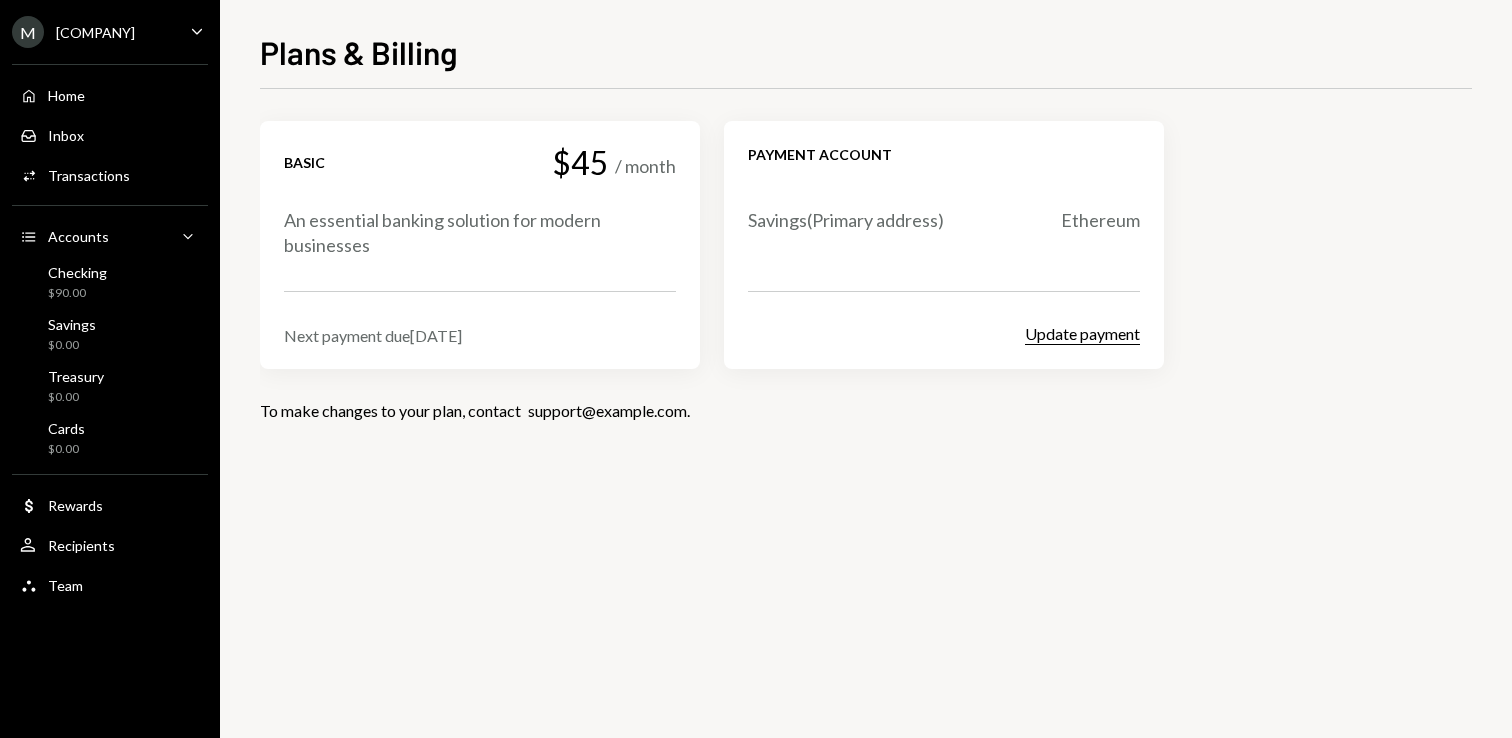 click on "Update payment" at bounding box center (1082, 334) 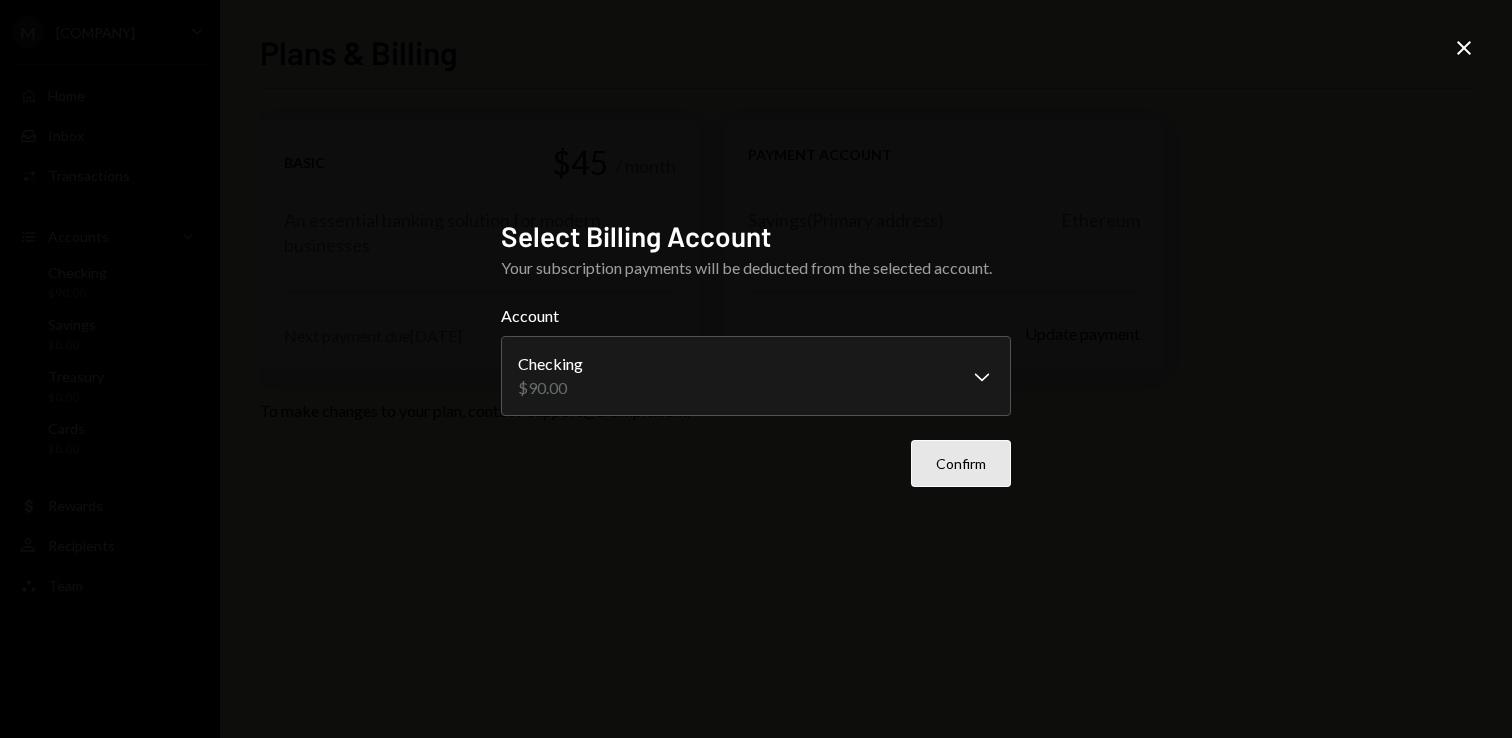 click on "Confirm" at bounding box center [961, 463] 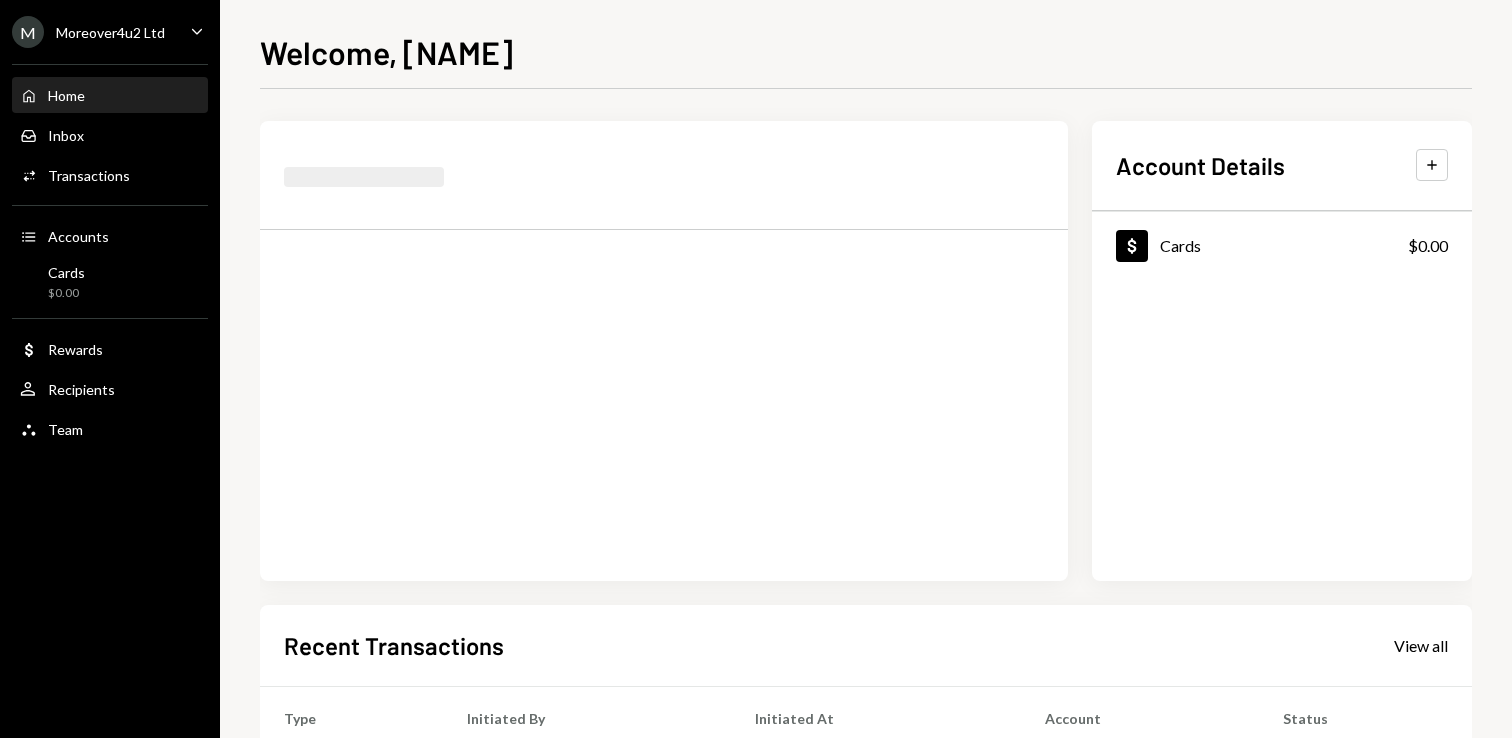 scroll, scrollTop: 0, scrollLeft: 0, axis: both 